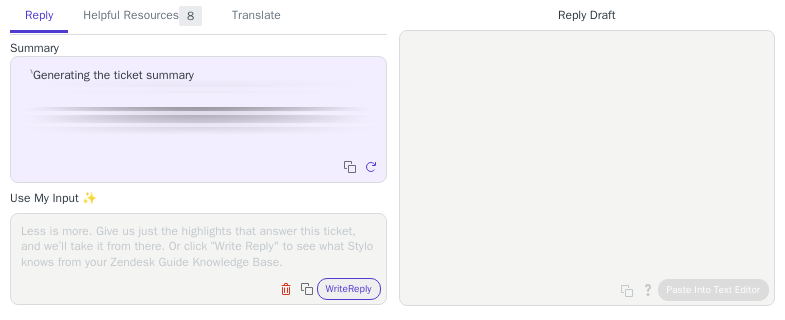 scroll, scrollTop: 0, scrollLeft: 0, axis: both 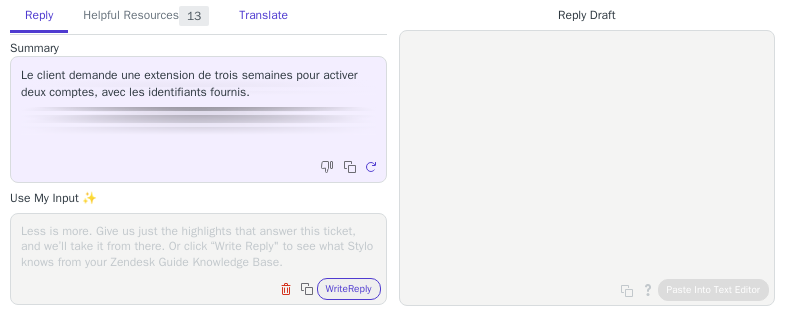 click on "Translate" at bounding box center [263, 16] 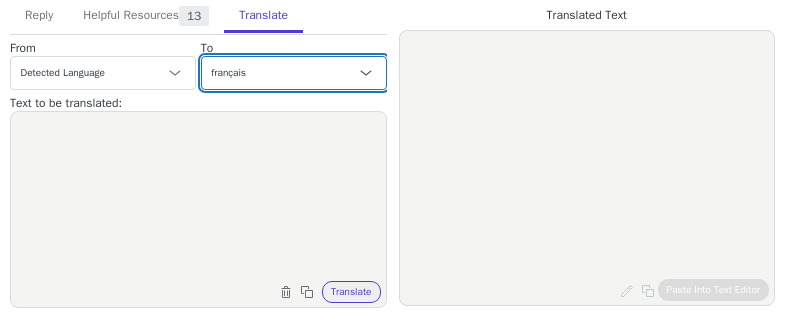 click on "Czech anglais (États-Unis) - English (United States) Danish Dutch français French (Canada) German Italian Japanese Korean Norwegian Polish Portuguese Portuguese (Brazil) Slovak espagnol - español Swedish" at bounding box center [294, 73] 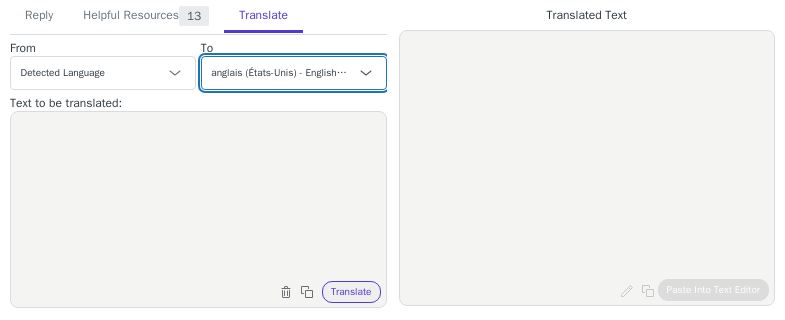 click on "Czech anglais (États-Unis) - English (United States) Danish Dutch français French (Canada) German Italian Japanese Korean Norwegian Polish Portuguese Portuguese (Brazil) Slovak espagnol - español Swedish" at bounding box center (294, 73) 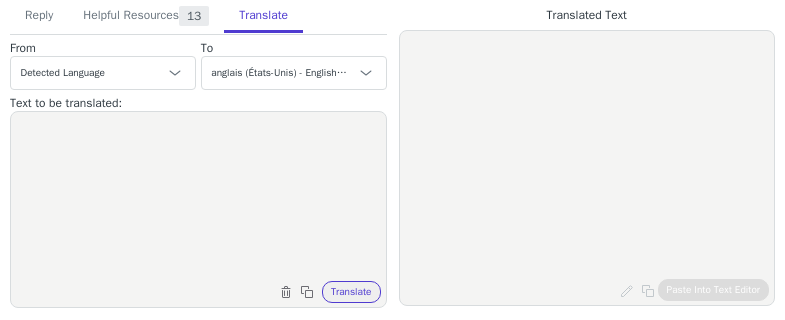 click at bounding box center [198, 197] 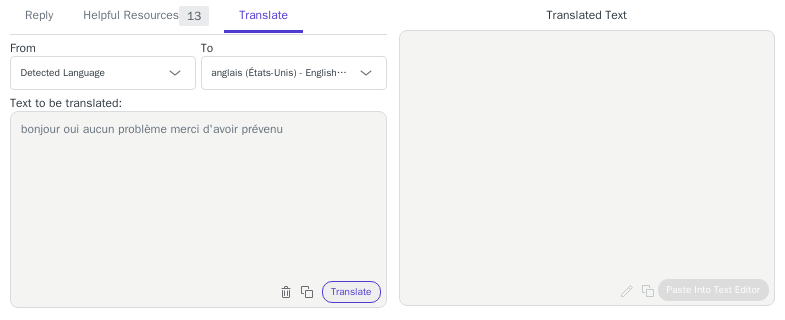type on "bonjour oui aucun problème merci d'avoir prévenu" 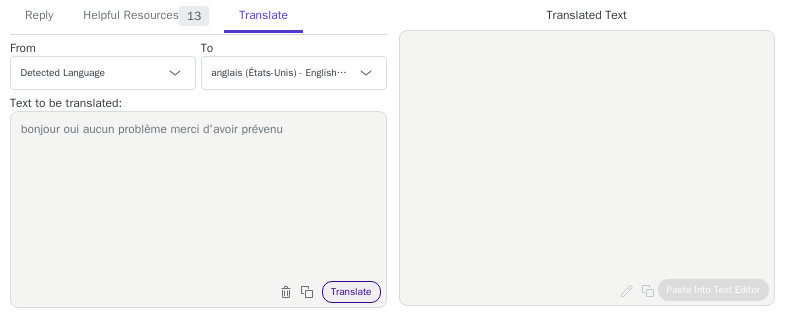click on "Translate" at bounding box center [351, 292] 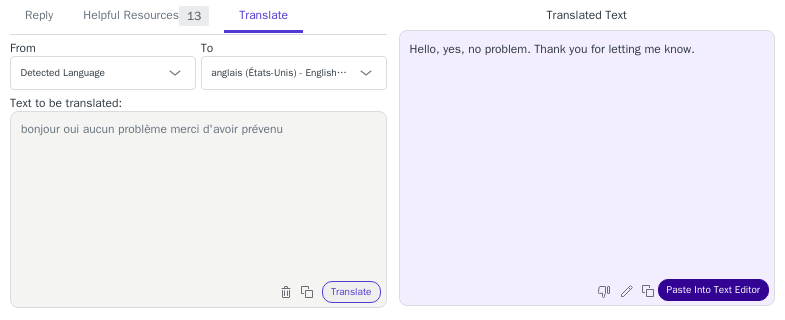 click on "Paste Into Text Editor" at bounding box center [713, 290] 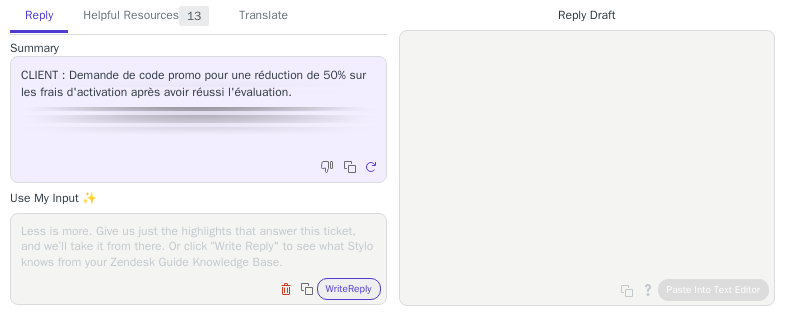 scroll, scrollTop: 0, scrollLeft: 0, axis: both 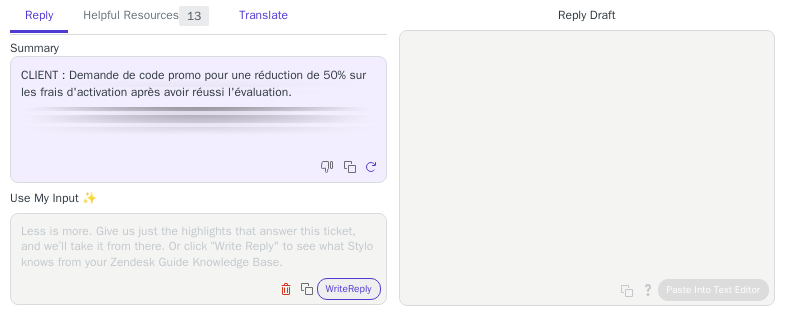 click on "Translate" at bounding box center [263, 16] 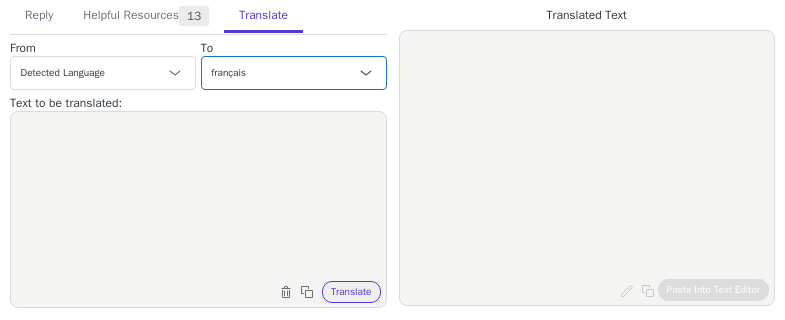 click on "To" at bounding box center (103, 48) 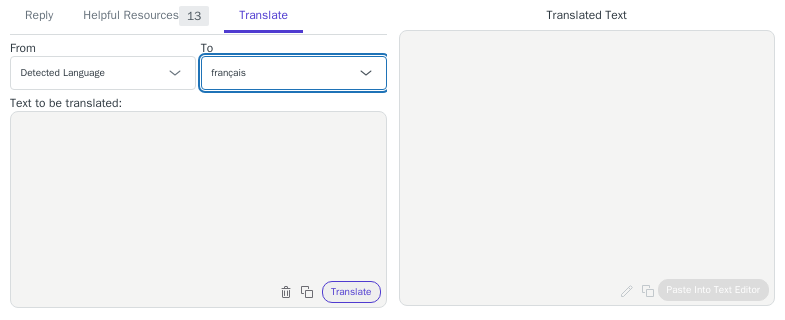 click on "Czech anglais (États-Unis) - English (United States) Danish Dutch français French (Canada) German Italian Japanese Korean Norwegian Polish Portuguese Portuguese (Brazil) Slovak espagnol - español Swedish" at bounding box center [294, 73] 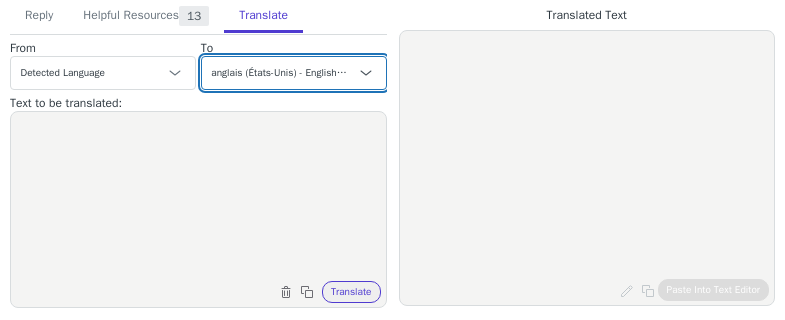 click on "Czech anglais (États-Unis) - English (United States) Danish Dutch français French (Canada) German Italian Japanese Korean Norwegian Polish Portuguese Portuguese (Brazil) Slovak espagnol - español Swedish" at bounding box center (294, 73) 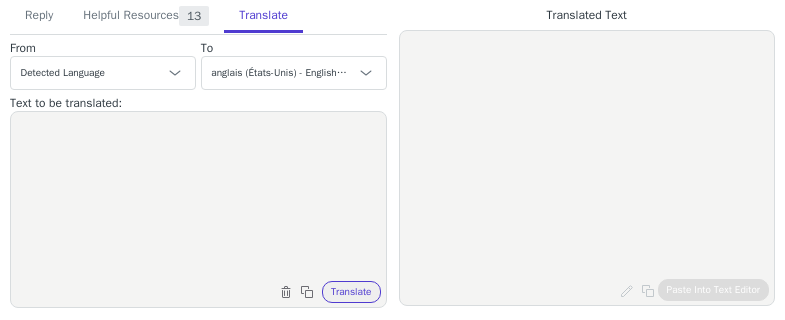 click at bounding box center (198, 197) 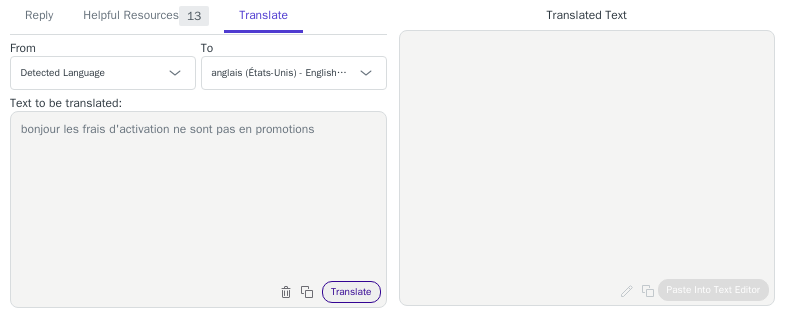 type on "bonjour les frais d'activation ne sont pas en promotions" 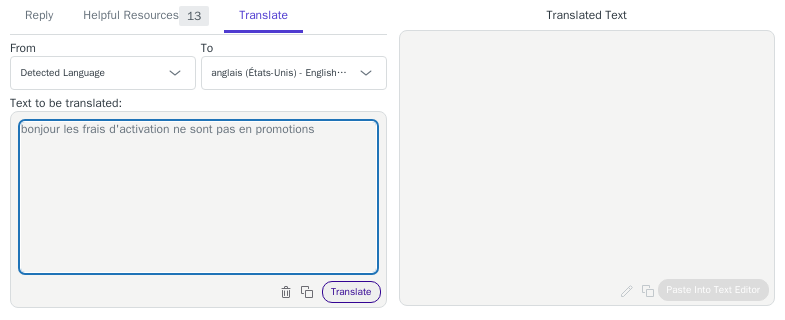click on "Translate" at bounding box center [351, 292] 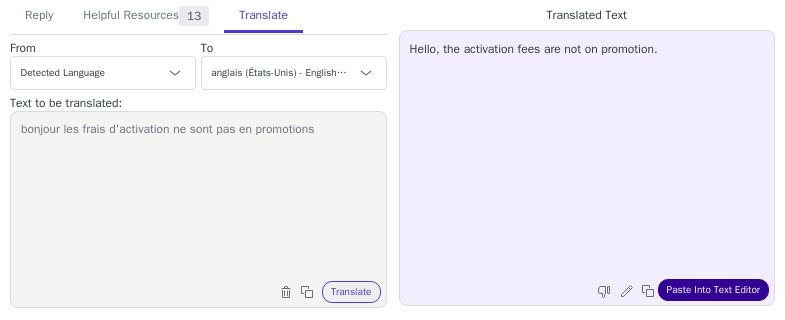 click on "Paste Into Text Editor" at bounding box center (713, 290) 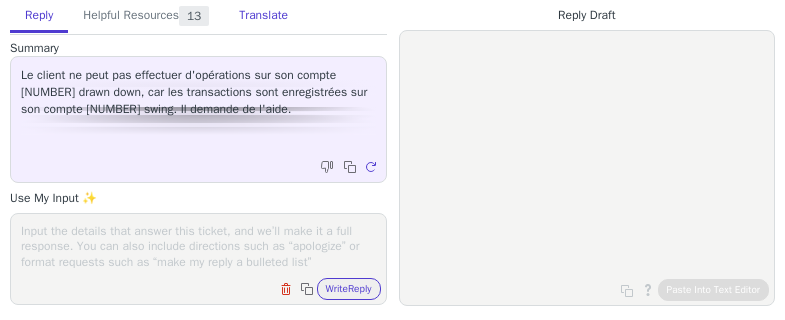 scroll, scrollTop: 0, scrollLeft: 0, axis: both 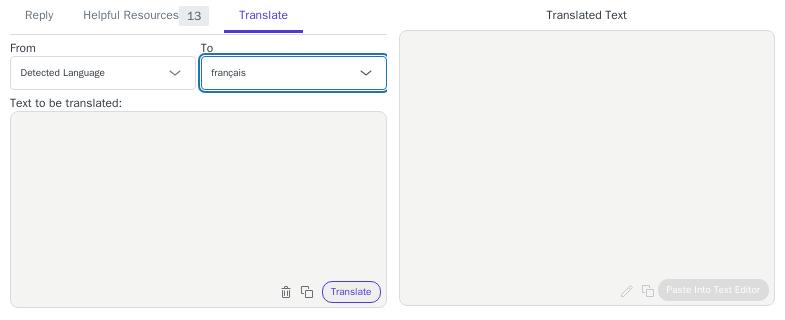 click on "Czech anglais (États-Unis) - English (United States) Danish Dutch français French (Canada) German Italian Japanese Korean Norwegian Polish Portuguese Portuguese (Brazil) Slovak espagnol - español Swedish" at bounding box center (294, 73) 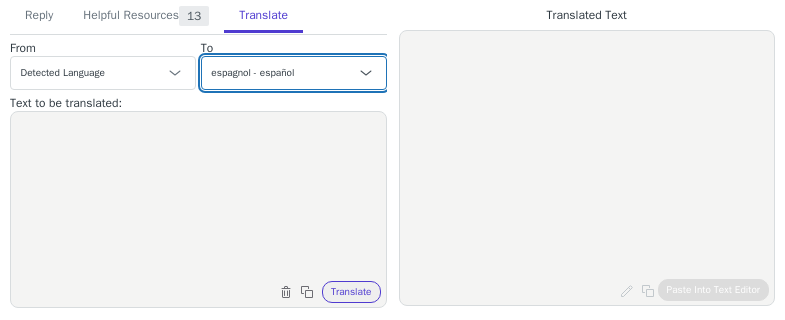 click on "Czech anglais (États-Unis) - English (United States) Danish Dutch français French (Canada) German Italian Japanese Korean Norwegian Polish Portuguese Portuguese (Brazil) Slovak espagnol - español Swedish" at bounding box center (294, 73) 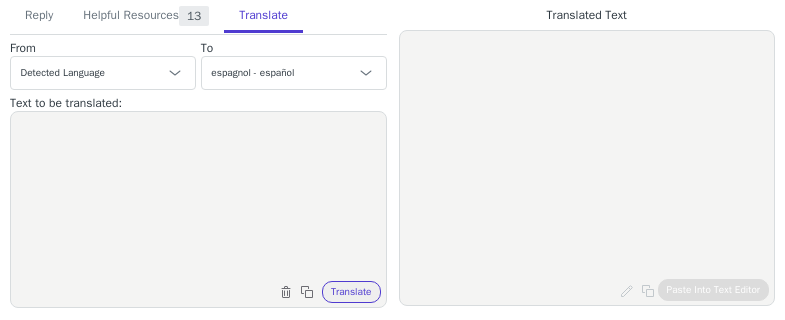 click at bounding box center [198, 197] 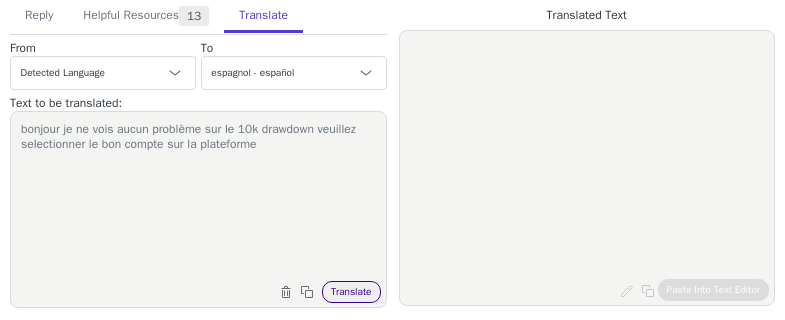 type on "bonjour je ne vois aucun problème sur le 10k drawdown veuillez selectionner le bon compte sur la plateforme" 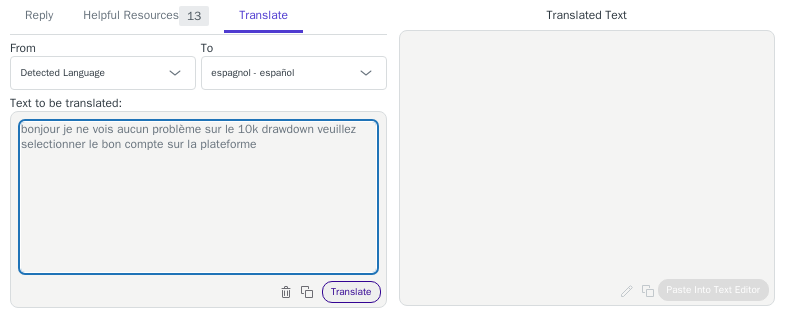click on "Translate" at bounding box center (351, 292) 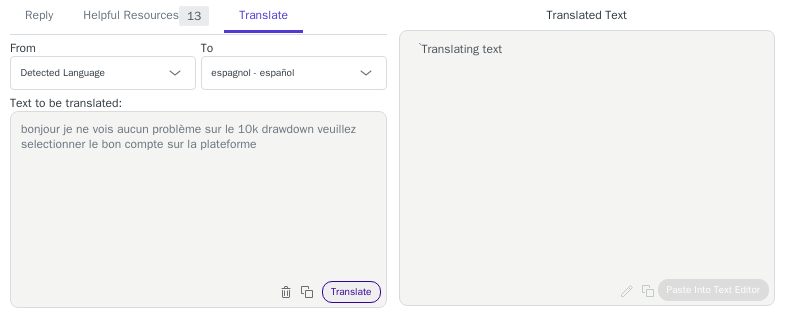 click on "Translate" at bounding box center (351, 292) 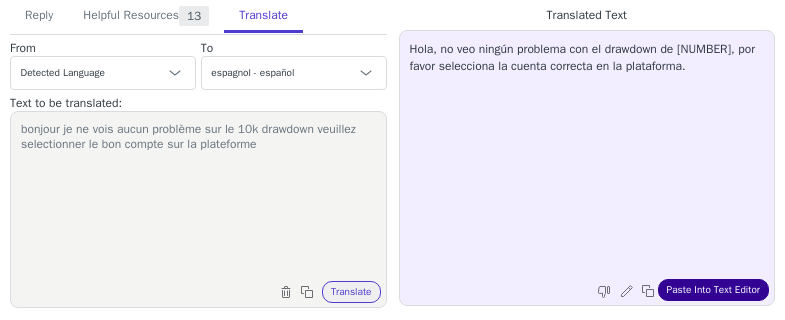 click on "Paste Into Text Editor" at bounding box center (713, 290) 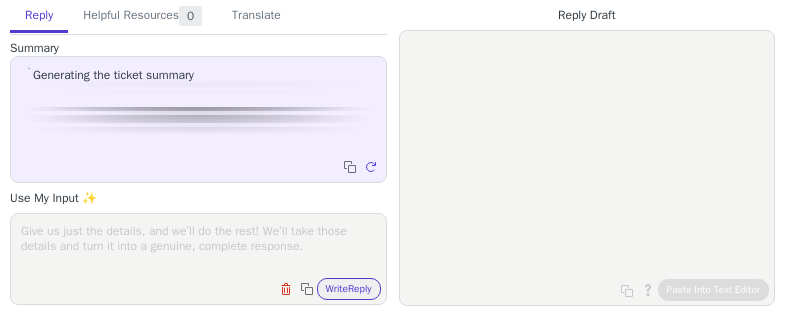 scroll, scrollTop: 0, scrollLeft: 0, axis: both 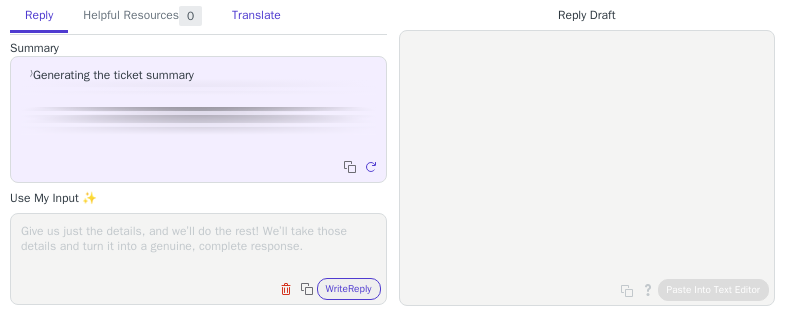 click on "Translate" at bounding box center [256, 16] 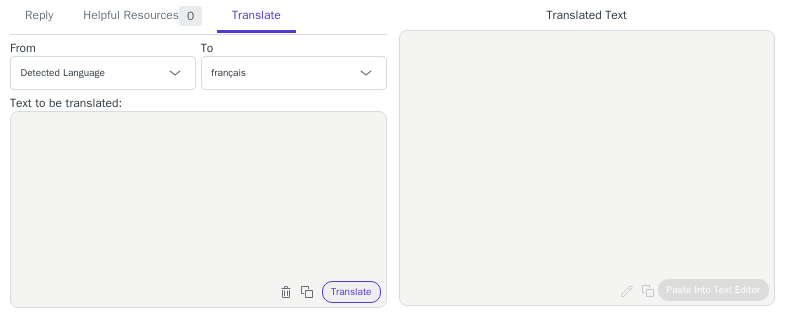 click on "To" at bounding box center [103, 48] 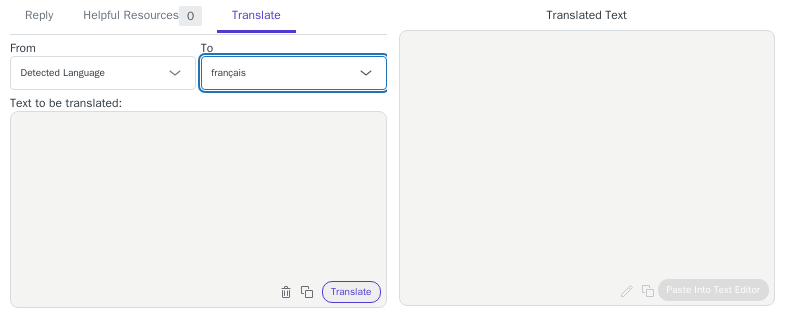 click on "Czech anglais (États-Unis) - English (United States) Danish Dutch français French (Canada) German Italian Japanese Korean Norwegian Polish Portuguese Portuguese (Brazil) Slovak espagnol - español Swedish" at bounding box center [294, 73] 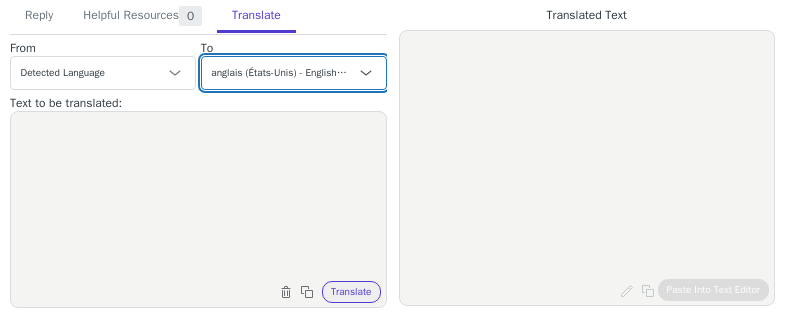 click on "Czech anglais (États-Unis) - English (United States) Danish Dutch français French (Canada) German Italian Japanese Korean Norwegian Polish Portuguese Portuguese (Brazil) Slovak espagnol - español Swedish" at bounding box center (294, 73) 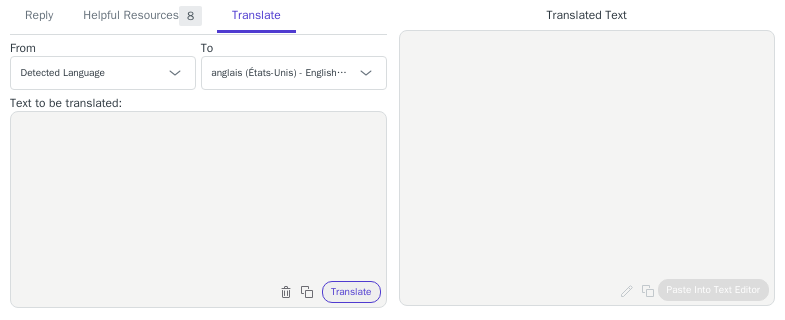 click at bounding box center [198, 197] 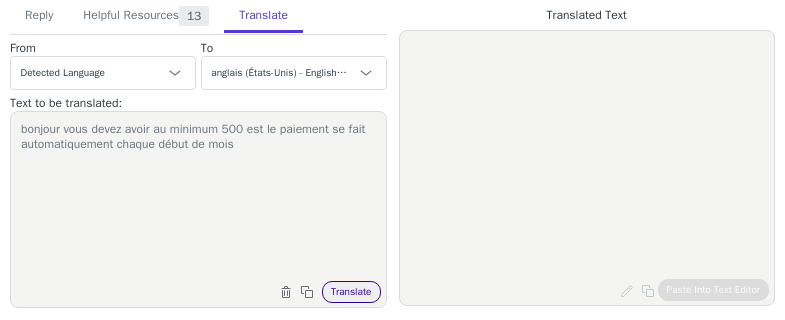 type on "bonjour vous devez avoir au minimum 500 est le paiement se fait automatiquement chaque début de mois" 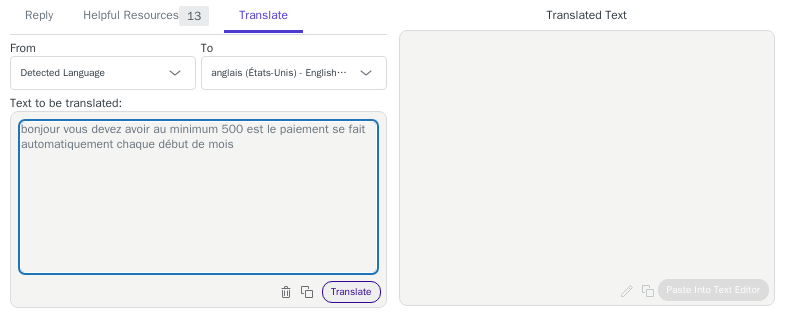 click on "Translate" at bounding box center (351, 292) 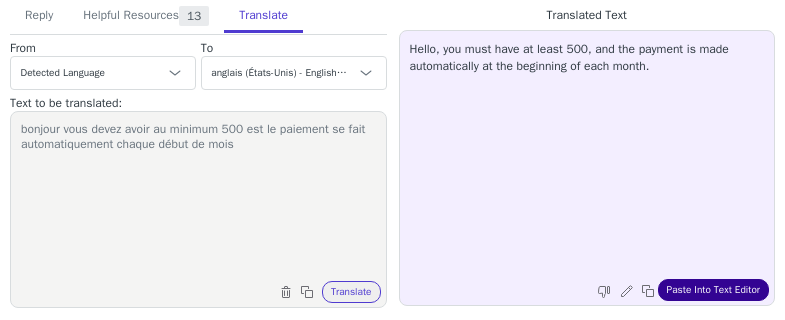 click on "Paste Into Text Editor" at bounding box center (713, 290) 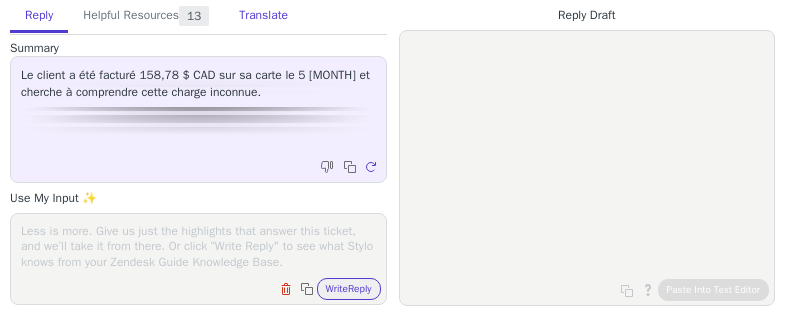 scroll, scrollTop: 0, scrollLeft: 0, axis: both 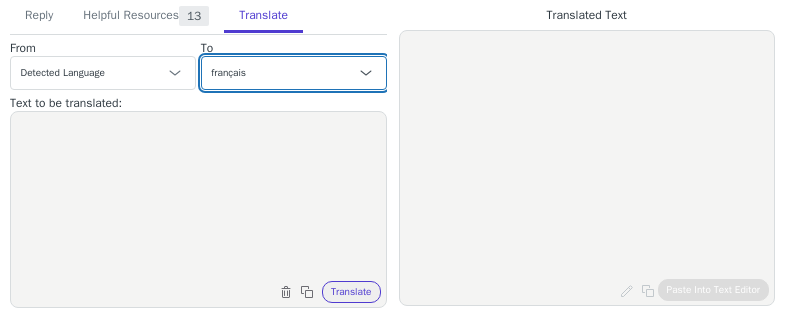 click on "Czech anglais (États-Unis) - English (United States) Danish Dutch français French (Canada) German Italian Japanese Korean Norwegian Polish Portuguese Portuguese (Brazil) Slovak espagnol - español Swedish" at bounding box center (294, 73) 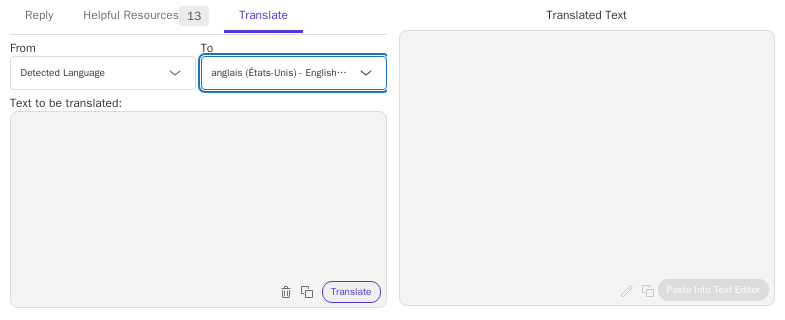click on "Czech anglais (États-Unis) - English (United States) Danish Dutch français French (Canada) German Italian Japanese Korean Norwegian Polish Portuguese Portuguese (Brazil) Slovak espagnol - español Swedish" at bounding box center [294, 73] 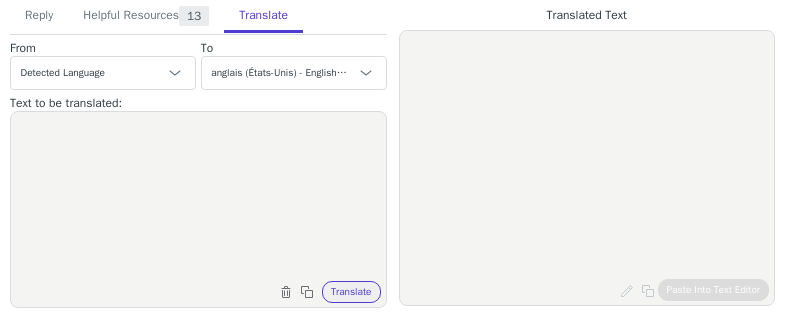 click at bounding box center [198, 197] 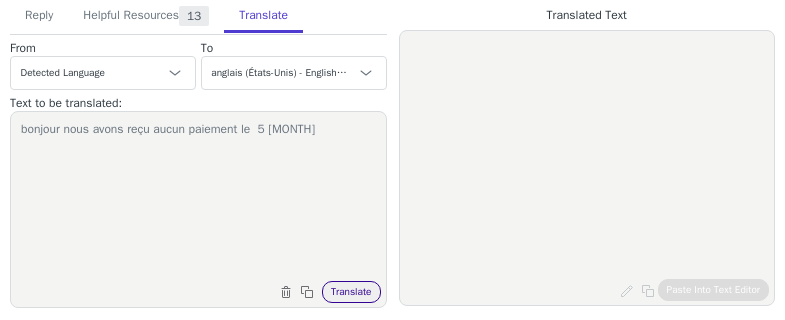 type on "bonjour nous avons reçu aucun paiement le  5 juillet" 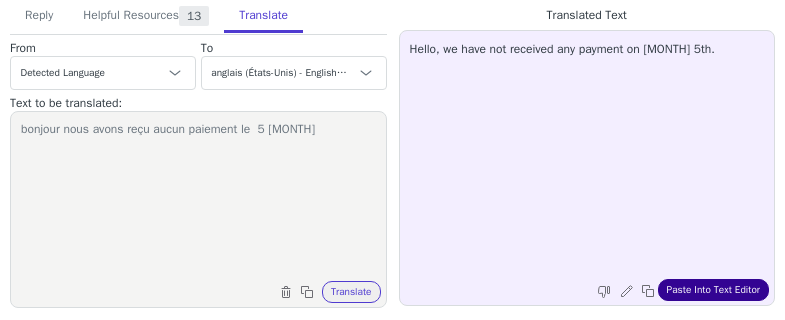 click on "Paste Into Text Editor" at bounding box center [713, 290] 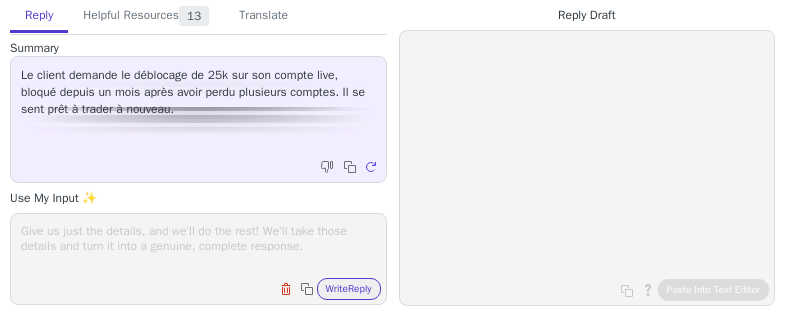 scroll, scrollTop: 0, scrollLeft: 0, axis: both 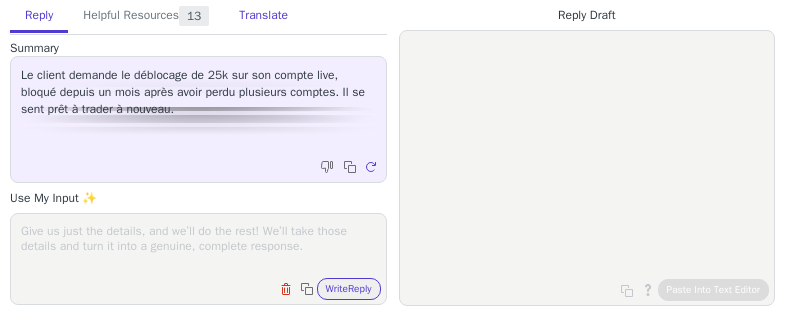 click on "Translate" at bounding box center [263, 16] 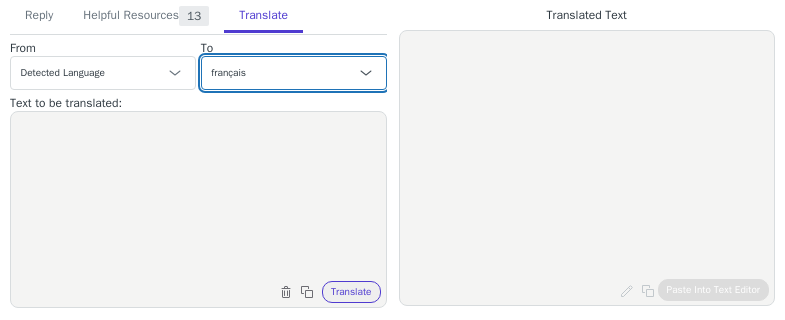click on "Czech anglais (États-Unis) - English (United States) Danish Dutch français French (Canada) German Italian Japanese Korean Norwegian Polish Portuguese Portuguese (Brazil) Slovak espagnol - español Swedish" at bounding box center (294, 73) 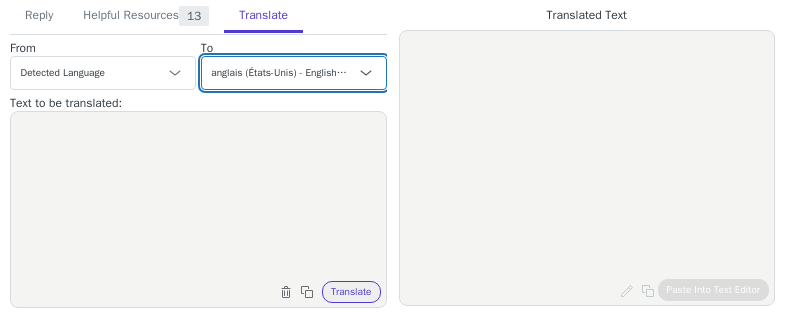 click on "Czech anglais (États-Unis) - English (United States) Danish Dutch français French (Canada) German Italian Japanese Korean Norwegian Polish Portuguese Portuguese (Brazil) Slovak espagnol - español Swedish" at bounding box center (294, 73) 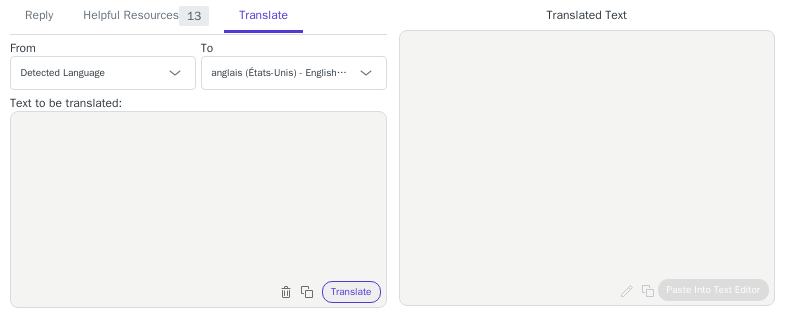 click at bounding box center [198, 197] 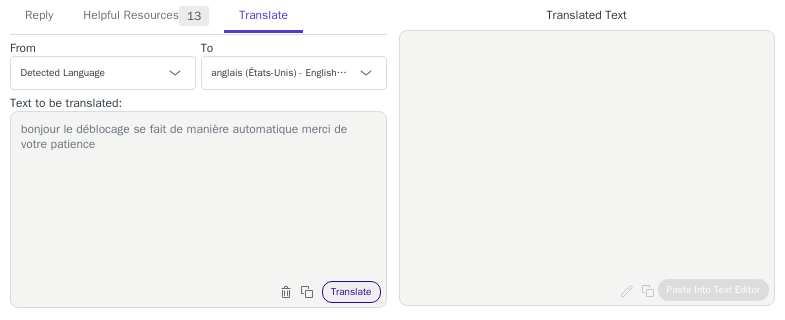 type on "bonjour le déblocage se fait de manière automatique merci de votre patience" 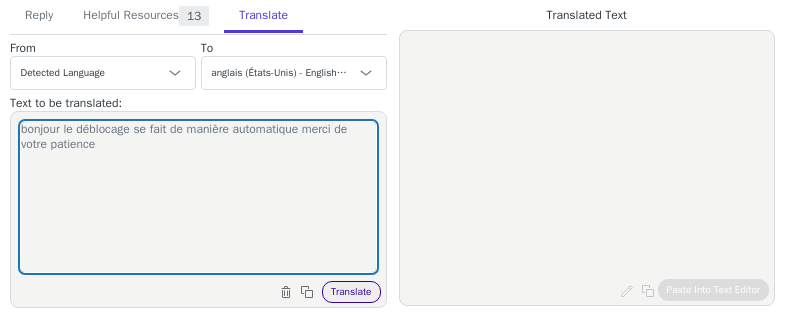 click on "Translate" at bounding box center (351, 292) 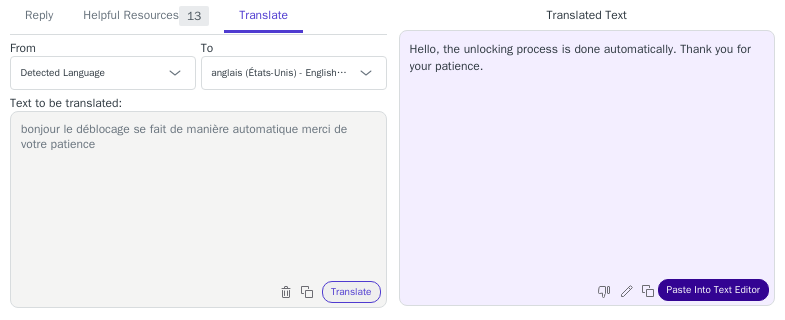 click on "Paste Into Text Editor" at bounding box center (713, 290) 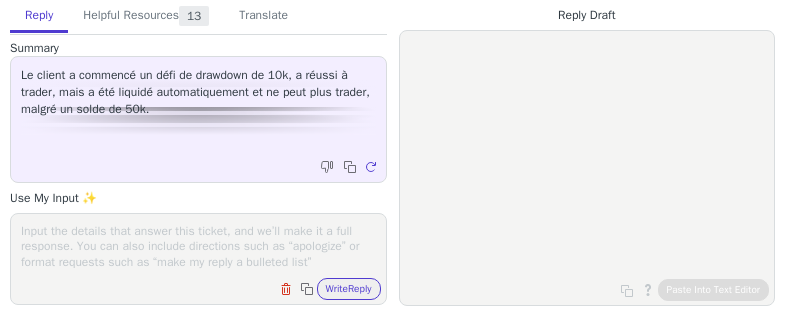 scroll, scrollTop: 0, scrollLeft: 0, axis: both 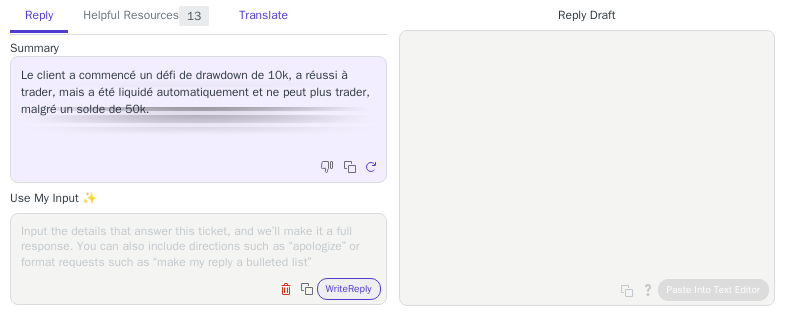 click on "Translate" at bounding box center [263, 16] 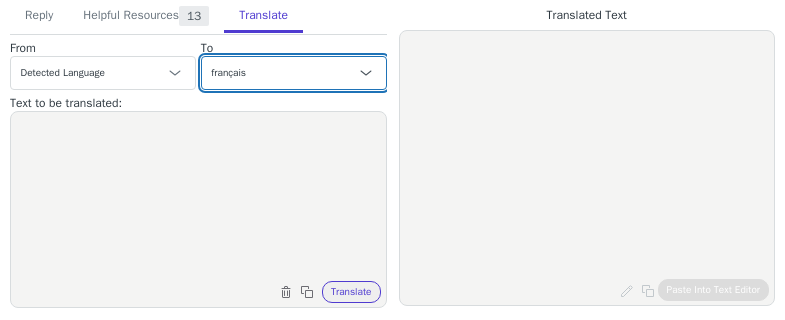 click on "Czech anglais (États-Unis) - English (United States) Danish Dutch français French (Canada) German Italian Japanese Korean Norwegian Polish Portuguese Portuguese (Brazil) Slovak espagnol - español Swedish" at bounding box center [294, 73] 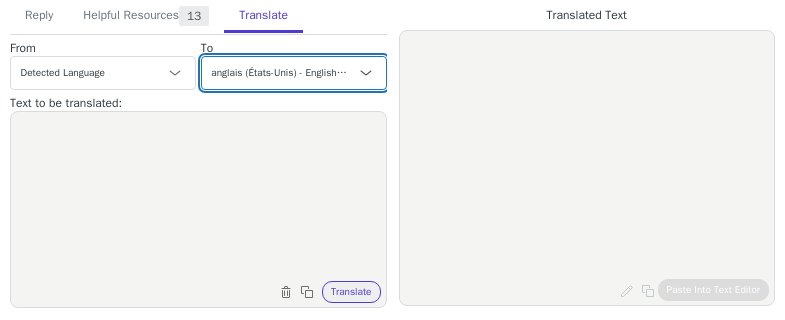 click on "Czech anglais (États-Unis) - English (United States) Danish Dutch français French (Canada) German Italian Japanese Korean Norwegian Polish Portuguese Portuguese (Brazil) Slovak espagnol - español Swedish" at bounding box center (294, 73) 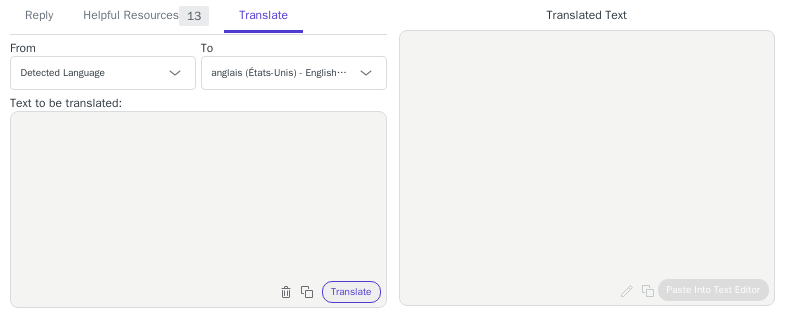 click at bounding box center [198, 197] 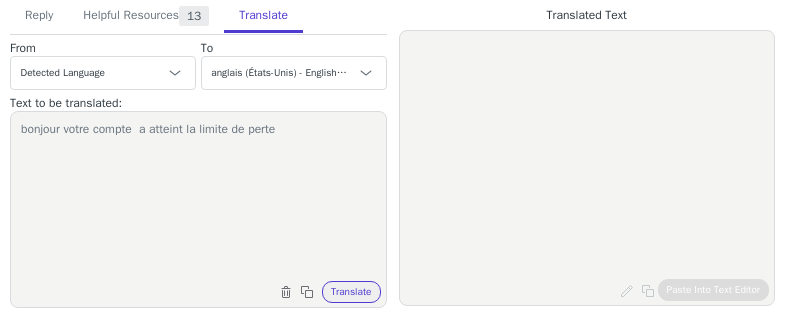 type on "bonjour votre compte  a atteint la limite de perte" 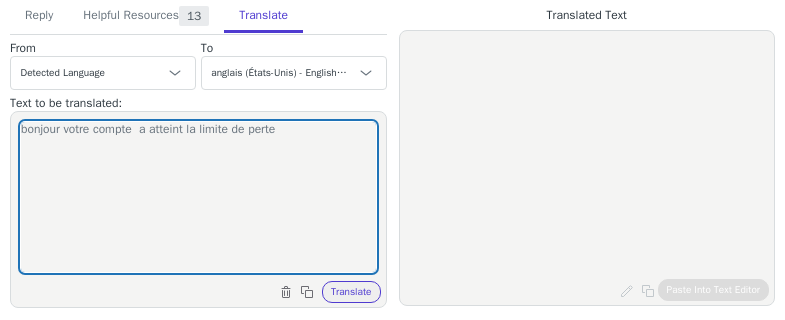 click on "Clear text Copy to clipboard Translate" at bounding box center [208, 290] 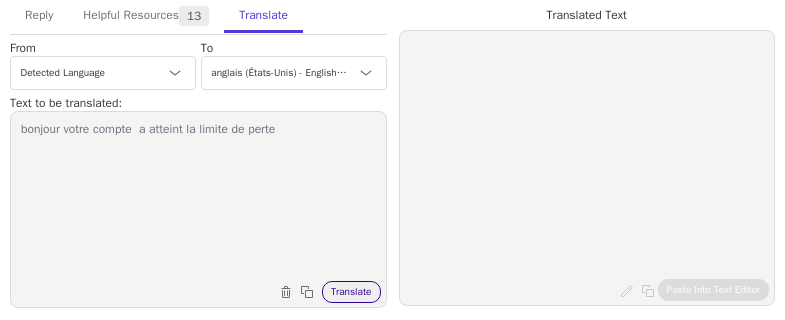 click on "Translate" at bounding box center [351, 292] 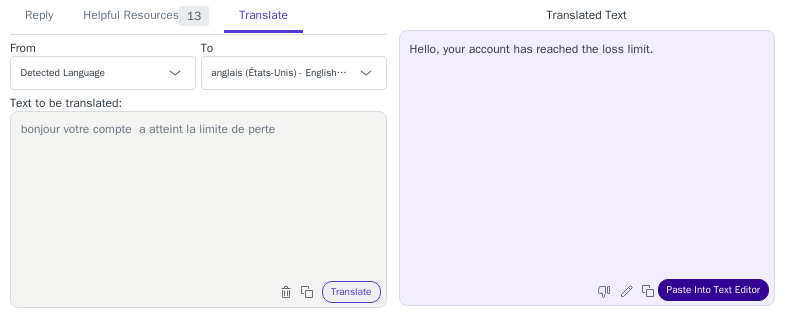 click on "Paste Into Text Editor" at bounding box center (713, 290) 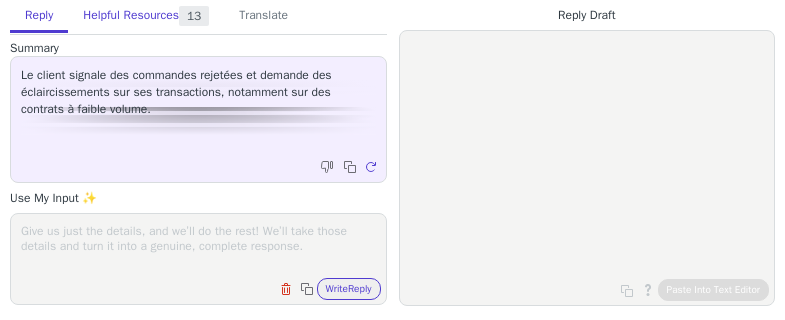 scroll, scrollTop: 0, scrollLeft: 0, axis: both 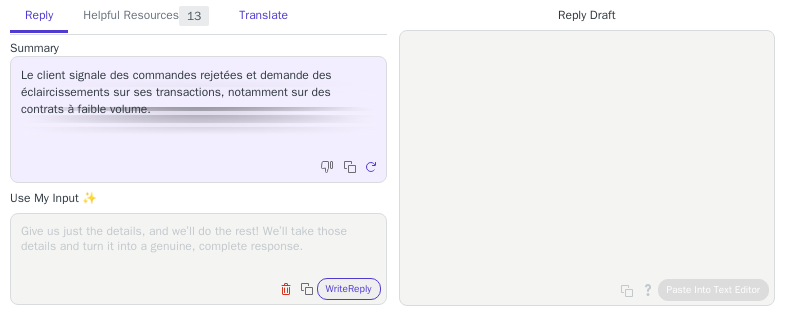 drag, startPoint x: 262, startPoint y: 10, endPoint x: 282, endPoint y: 25, distance: 25 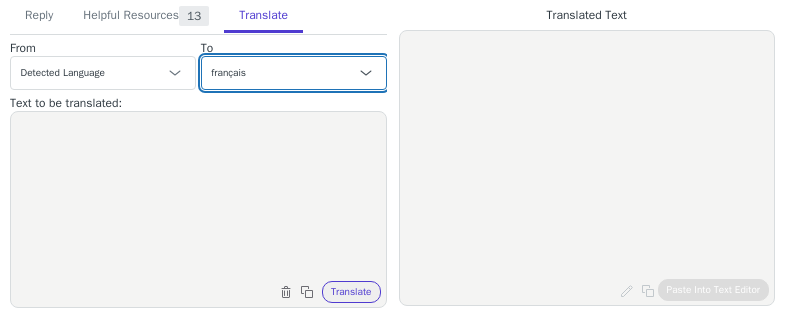 click on "Czech anglais (États-Unis) - English (United States) Danish Dutch français French (Canada) German Italian Japanese Korean Norwegian Polish Portuguese Portuguese (Brazil) Slovak espagnol - español Swedish" at bounding box center (294, 73) 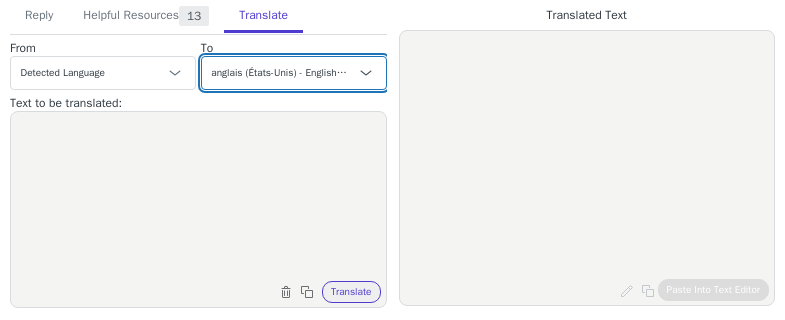 click on "Czech anglais (États-Unis) - English (United States) Danish Dutch français French (Canada) German Italian Japanese Korean Norwegian Polish Portuguese Portuguese (Brazil) Slovak espagnol - español Swedish" at bounding box center [294, 73] 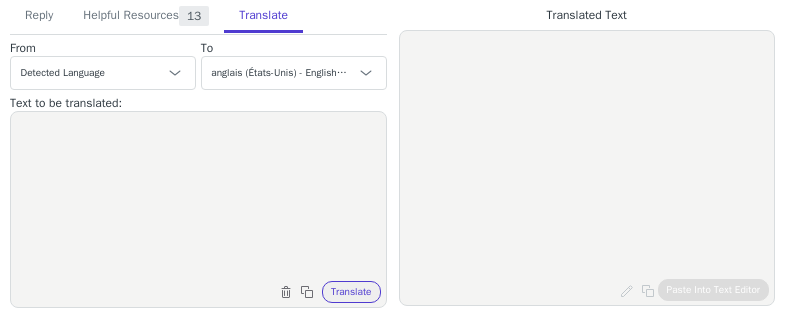 click at bounding box center (198, 197) 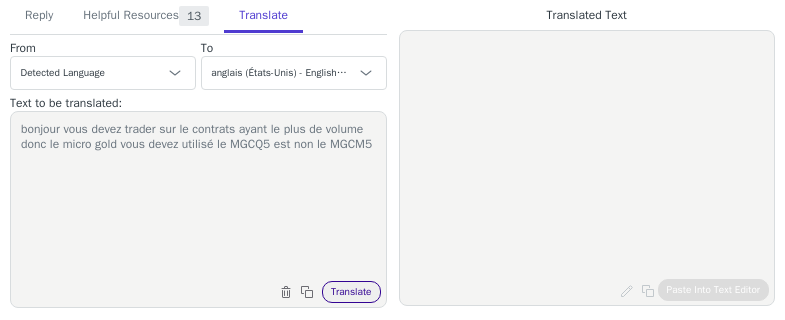 type on "bonjour vous devez trader sur le contrats ayant le plus de volume donc le micro gold vous devez utilisé le MGCQ5 est non le MGCM5" 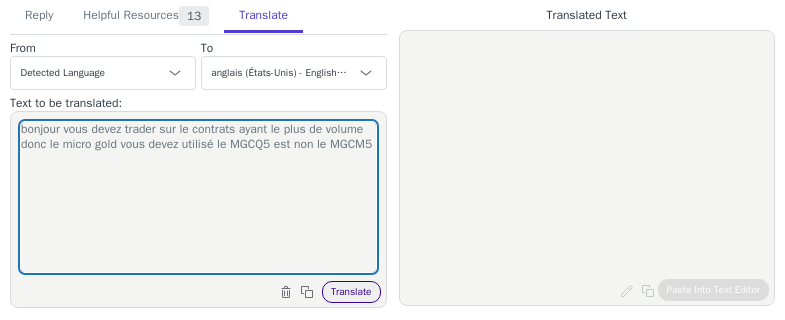 click on "Translate" at bounding box center (351, 292) 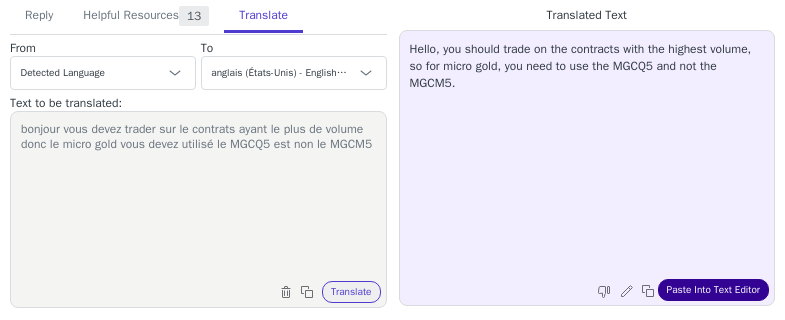 click on "Paste Into Text Editor" at bounding box center [713, 290] 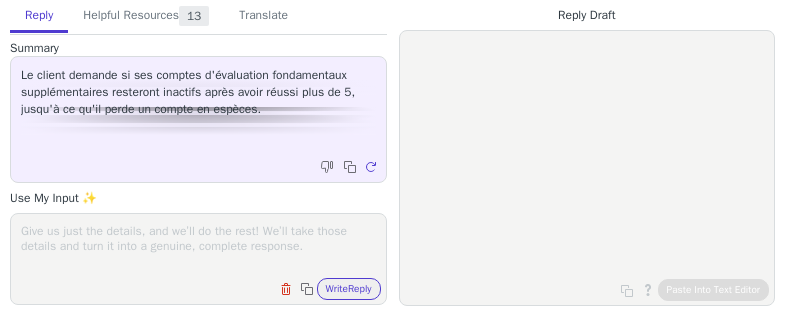 scroll, scrollTop: 0, scrollLeft: 0, axis: both 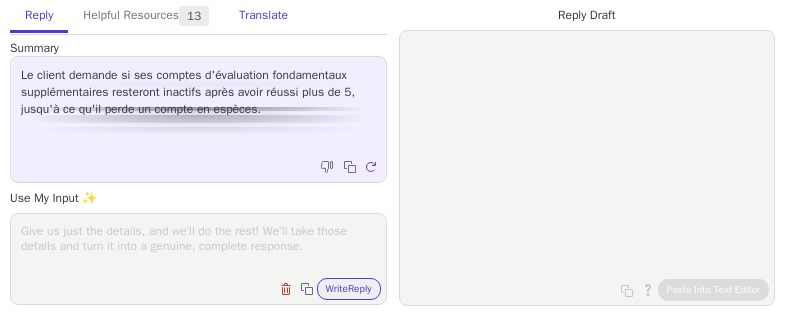 click on "Translate" at bounding box center (263, 16) 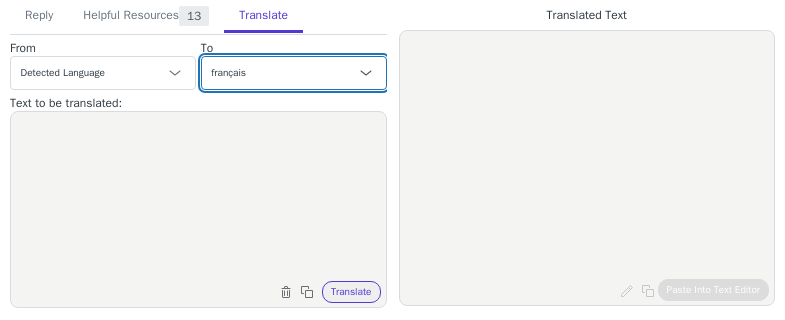 click on "Czech anglais (États-Unis) - English (United States) Danish Dutch français French (Canada) German Italian Japanese Korean Norwegian Polish Portuguese Portuguese (Brazil) Slovak espagnol - español Swedish" at bounding box center [294, 73] 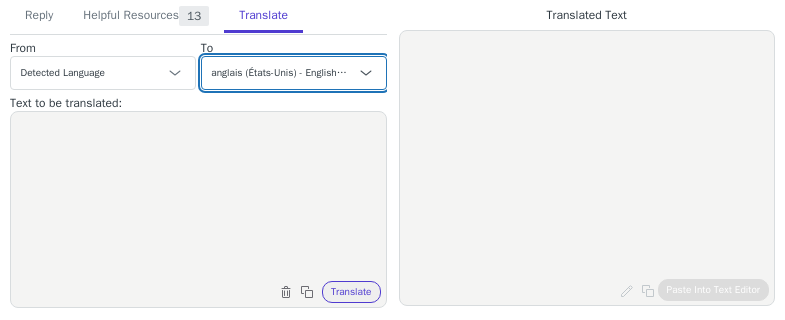 click on "Czech anglais (États-Unis) - English (United States) Danish Dutch français French (Canada) German Italian Japanese Korean Norwegian Polish Portuguese Portuguese (Brazil) Slovak espagnol - español Swedish" at bounding box center (294, 73) 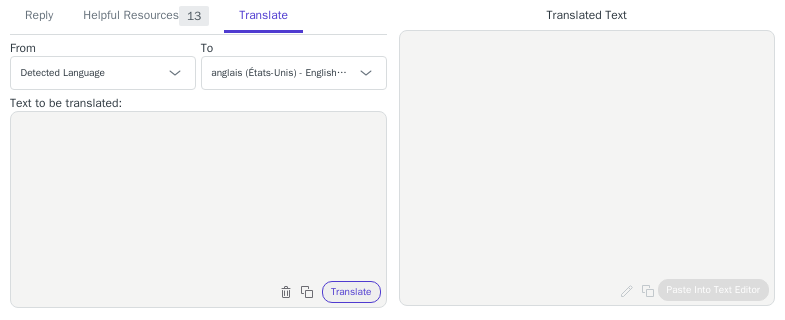 click at bounding box center [198, 197] 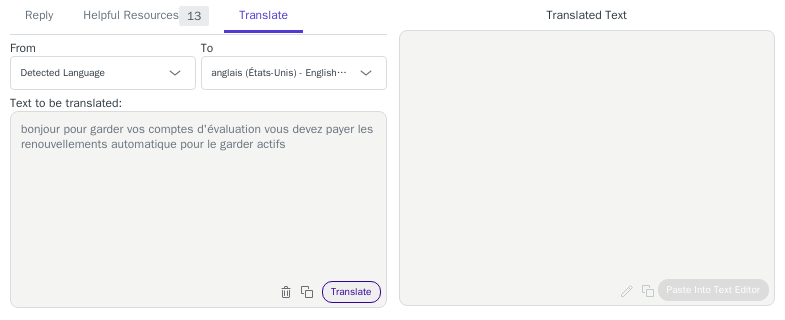 type on "bonjour pour garder vos comptes d'évaluation vous devez payer les renouvellements automatique pour le garder actifs" 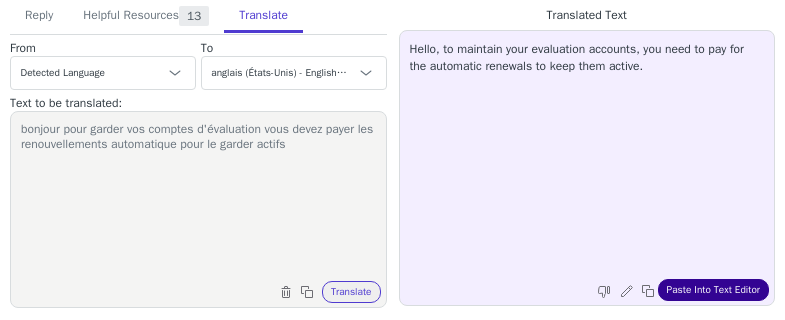 click on "Paste Into Text Editor" at bounding box center [713, 290] 